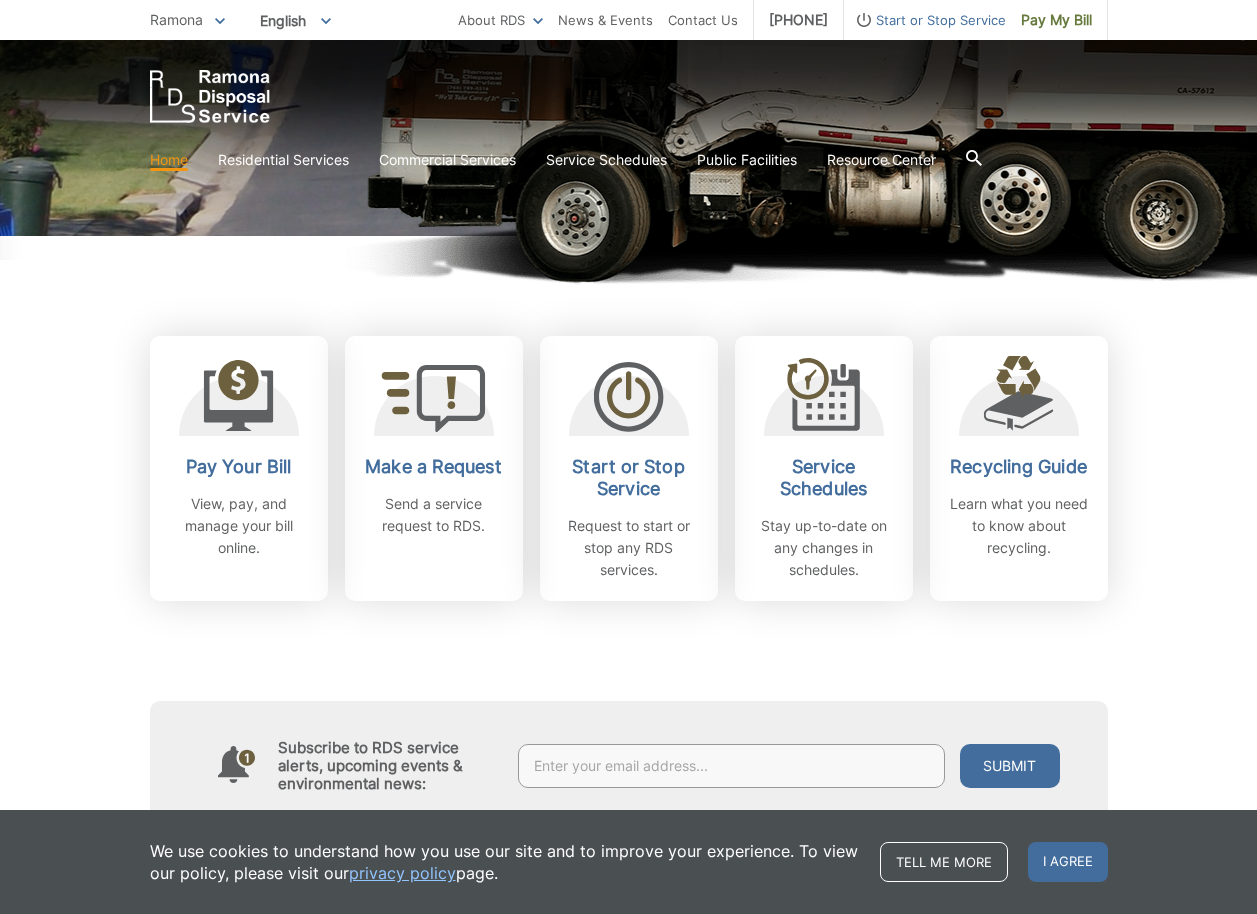 scroll, scrollTop: 433, scrollLeft: 0, axis: vertical 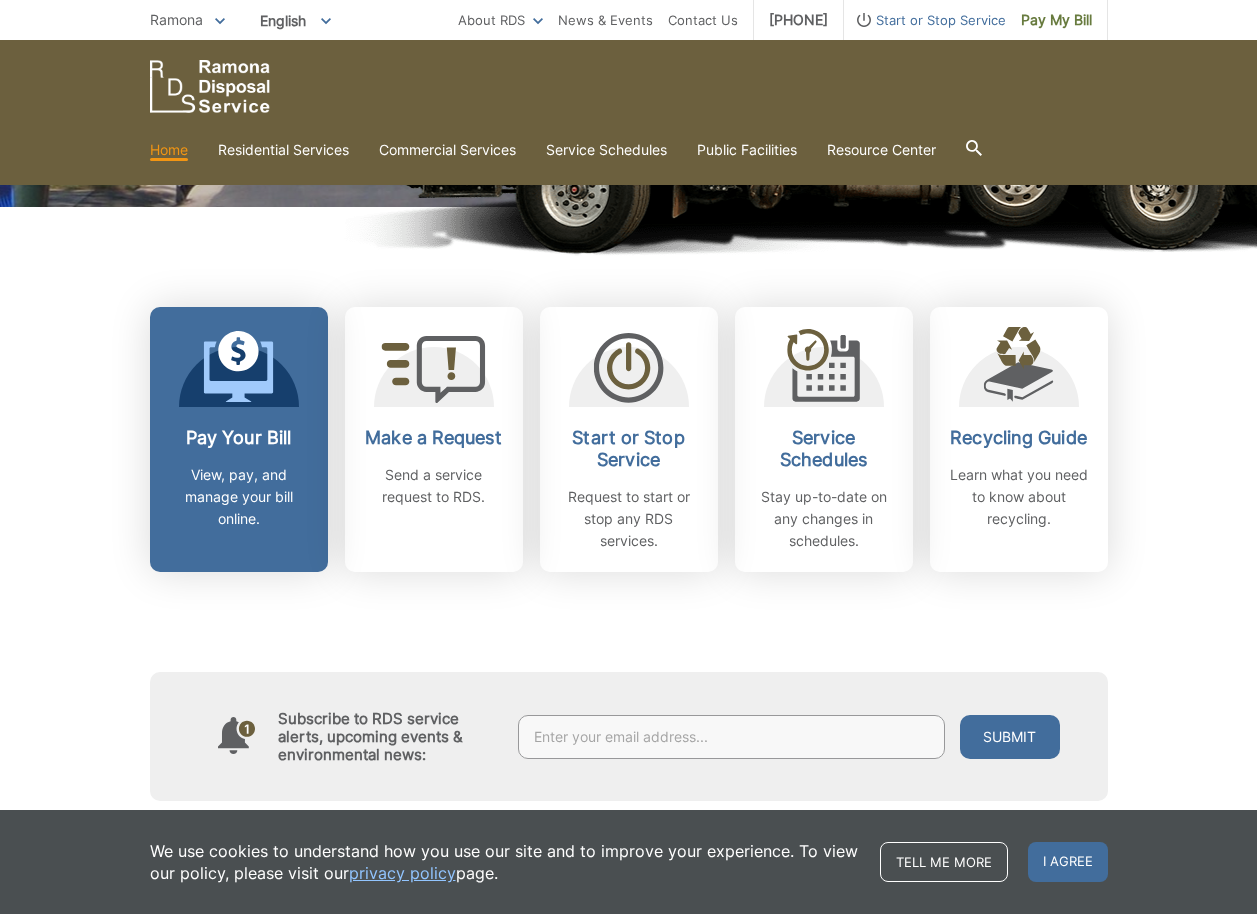click on "Pay Your Bill" at bounding box center [239, 438] 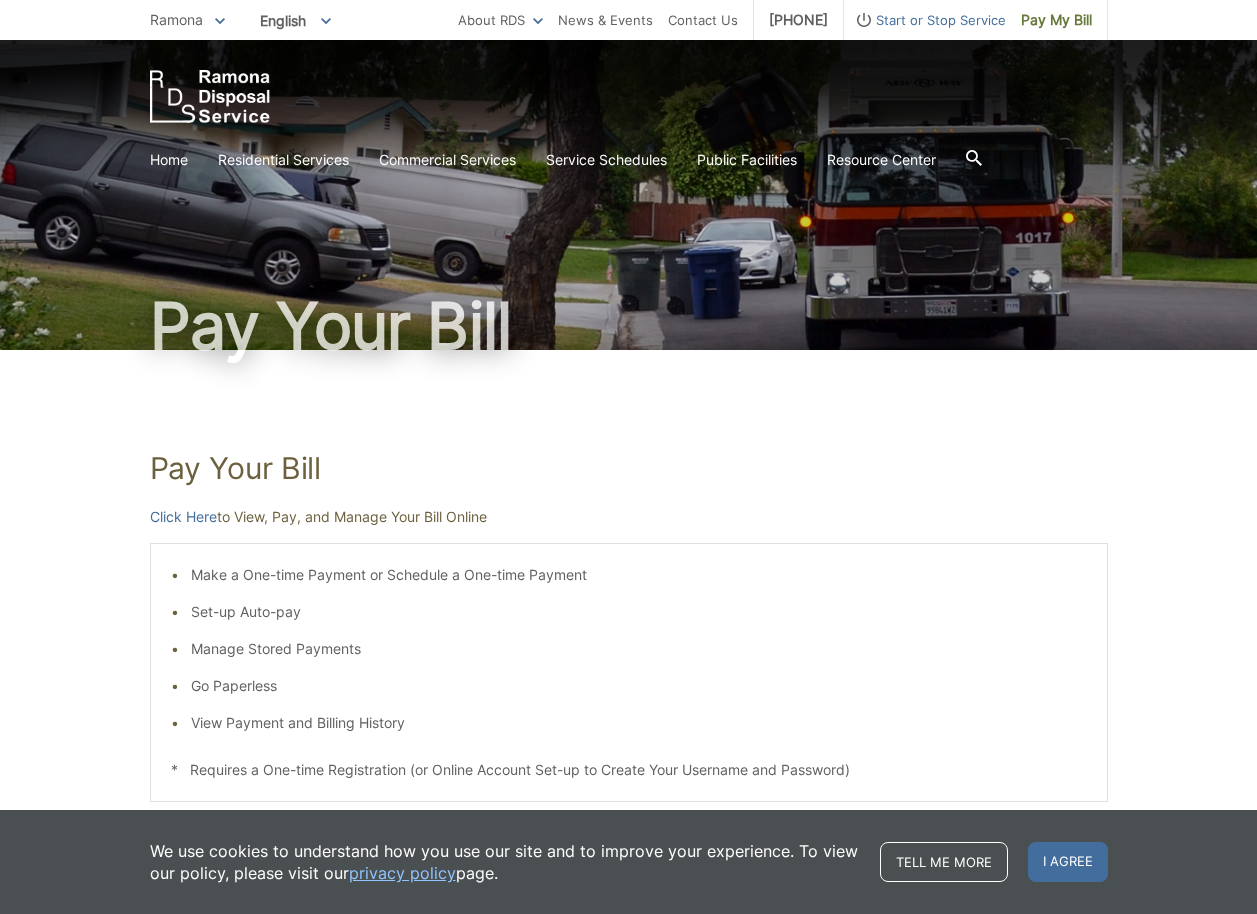 scroll, scrollTop: 0, scrollLeft: 0, axis: both 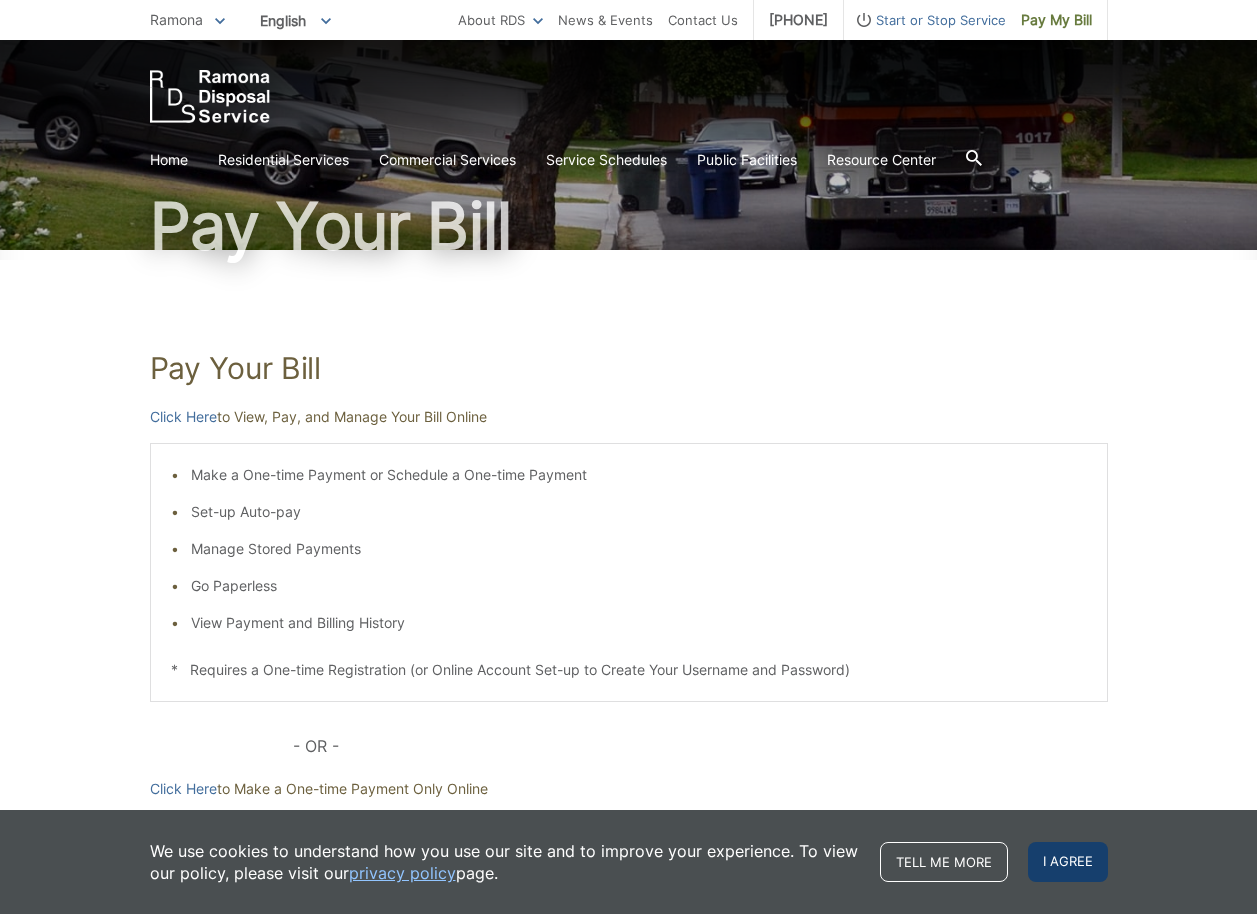 click on "I agree" at bounding box center (1068, 862) 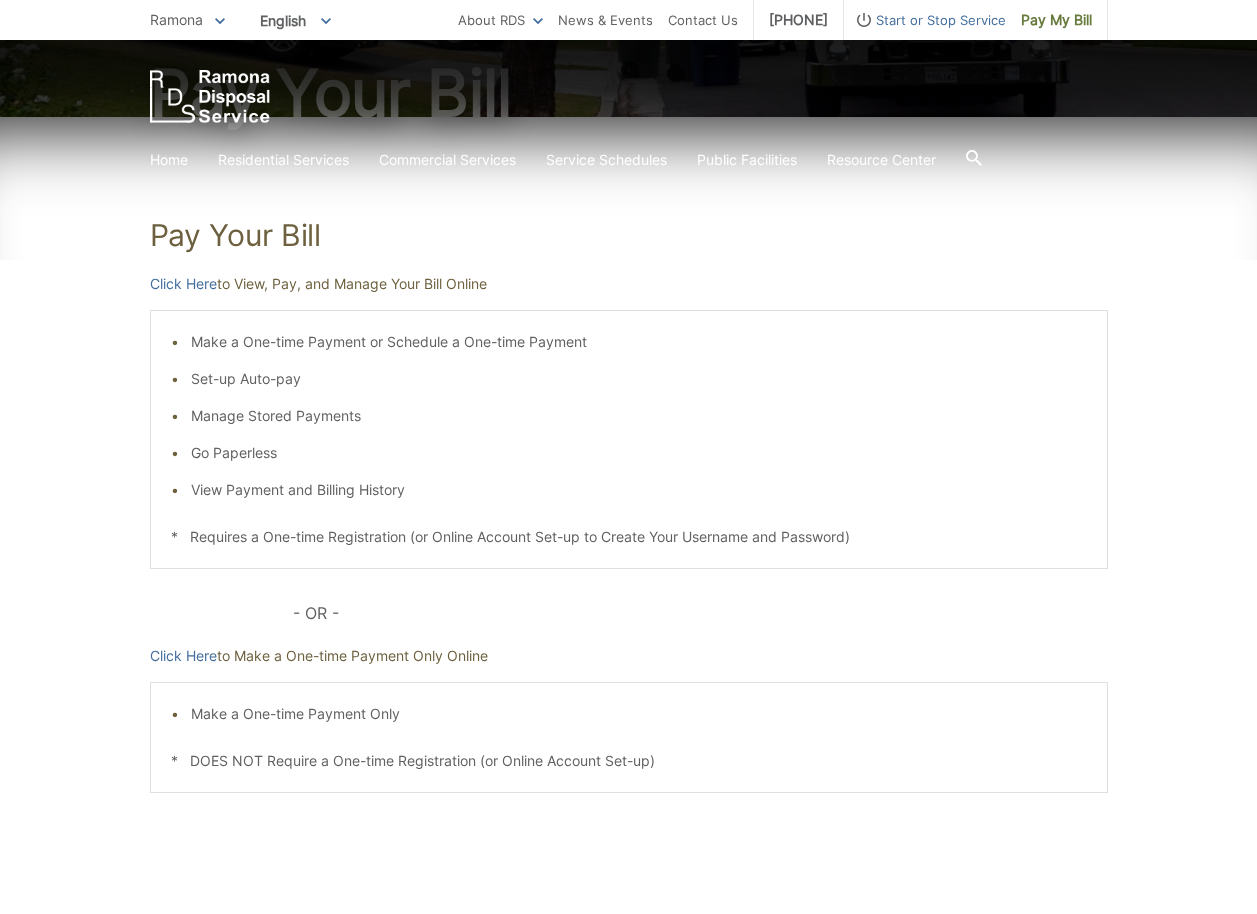 scroll, scrollTop: 133, scrollLeft: 0, axis: vertical 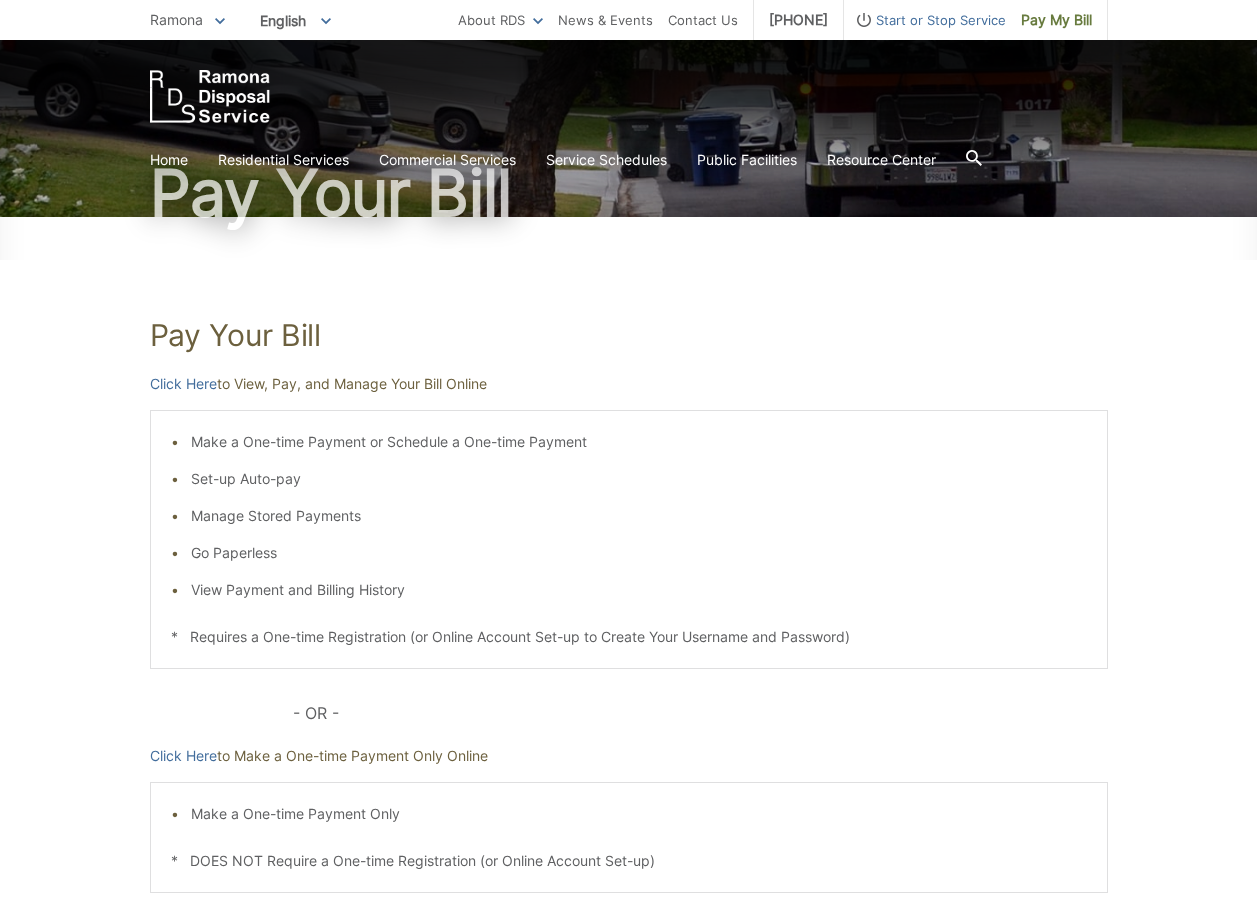 click on "View Payment and Billing History" at bounding box center [639, 590] 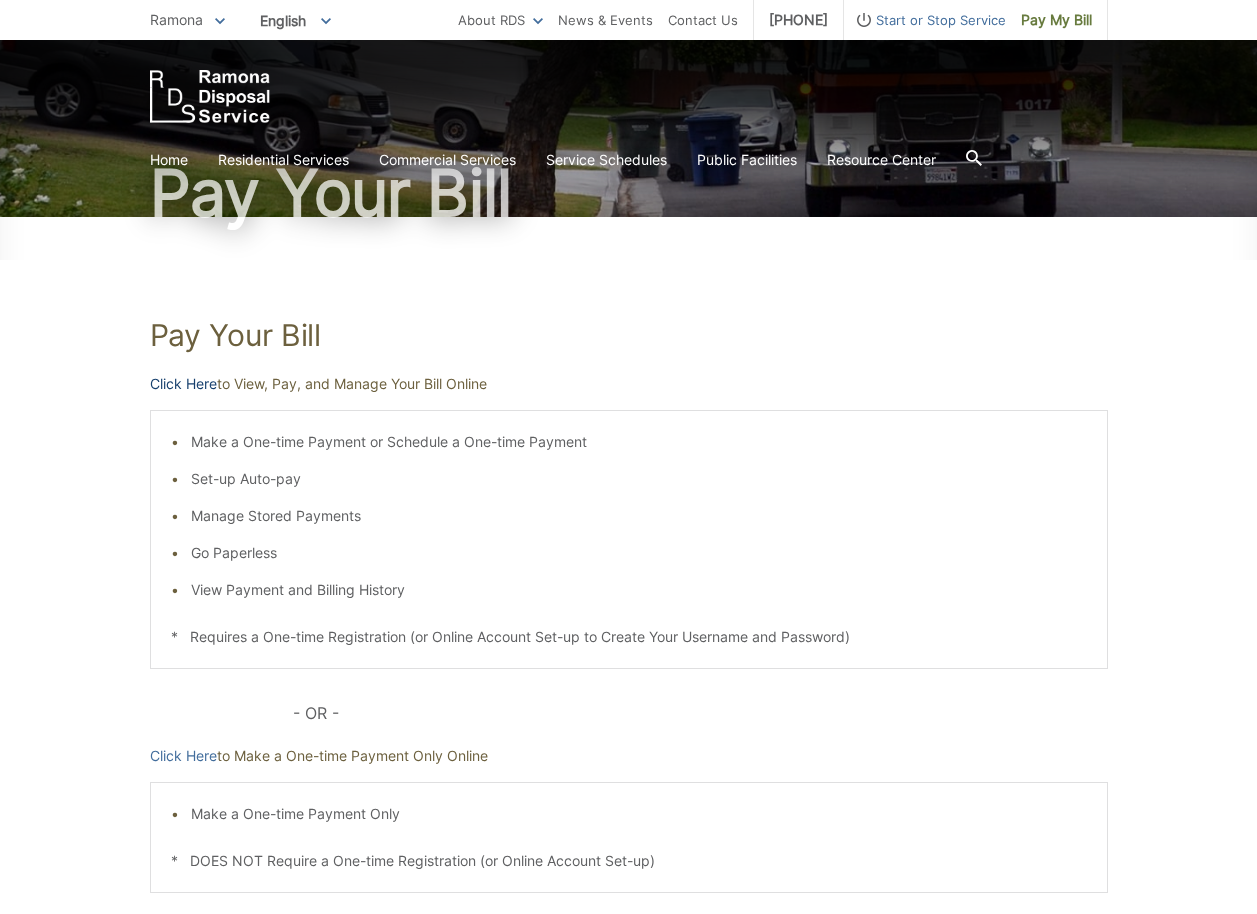 click on "Click Here" at bounding box center (183, 384) 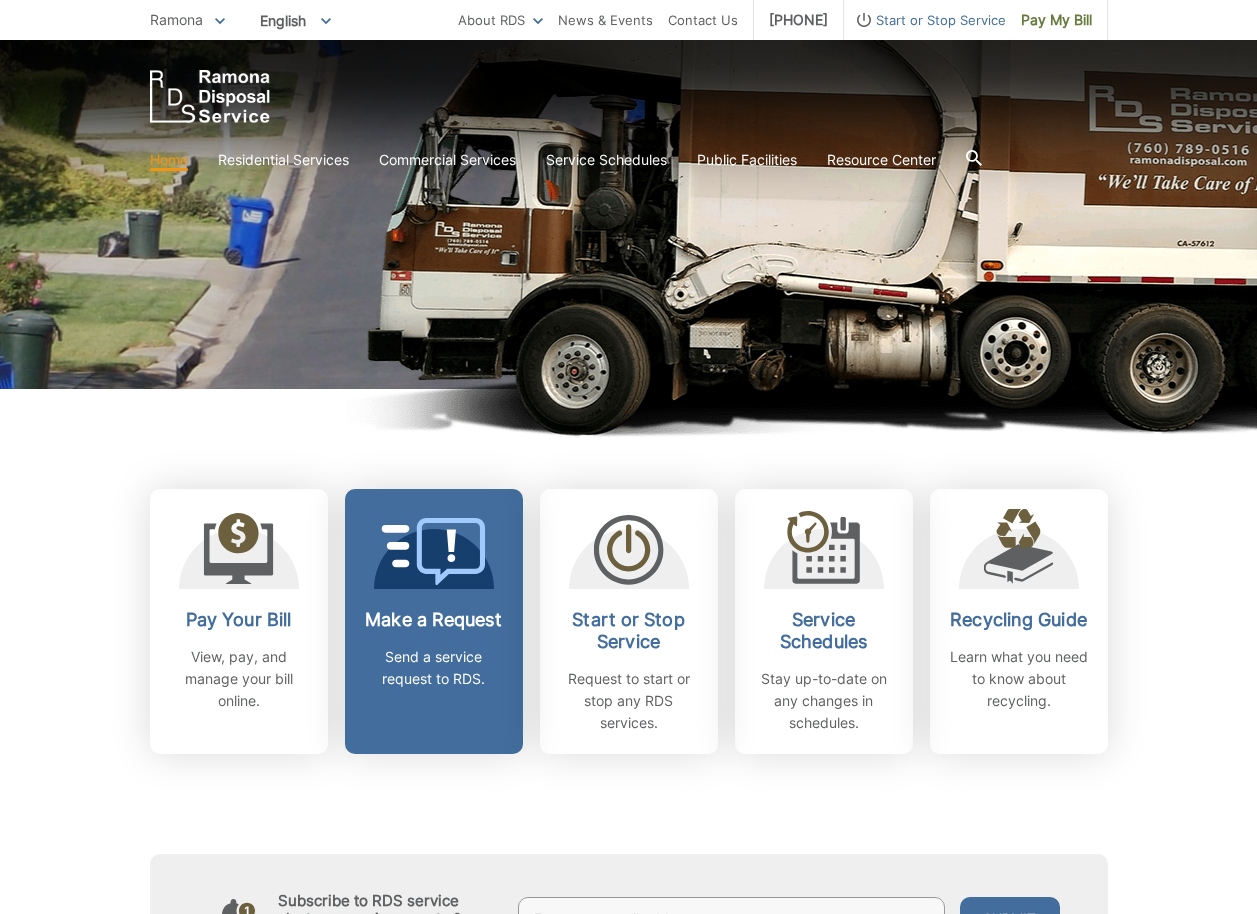 scroll, scrollTop: 267, scrollLeft: 0, axis: vertical 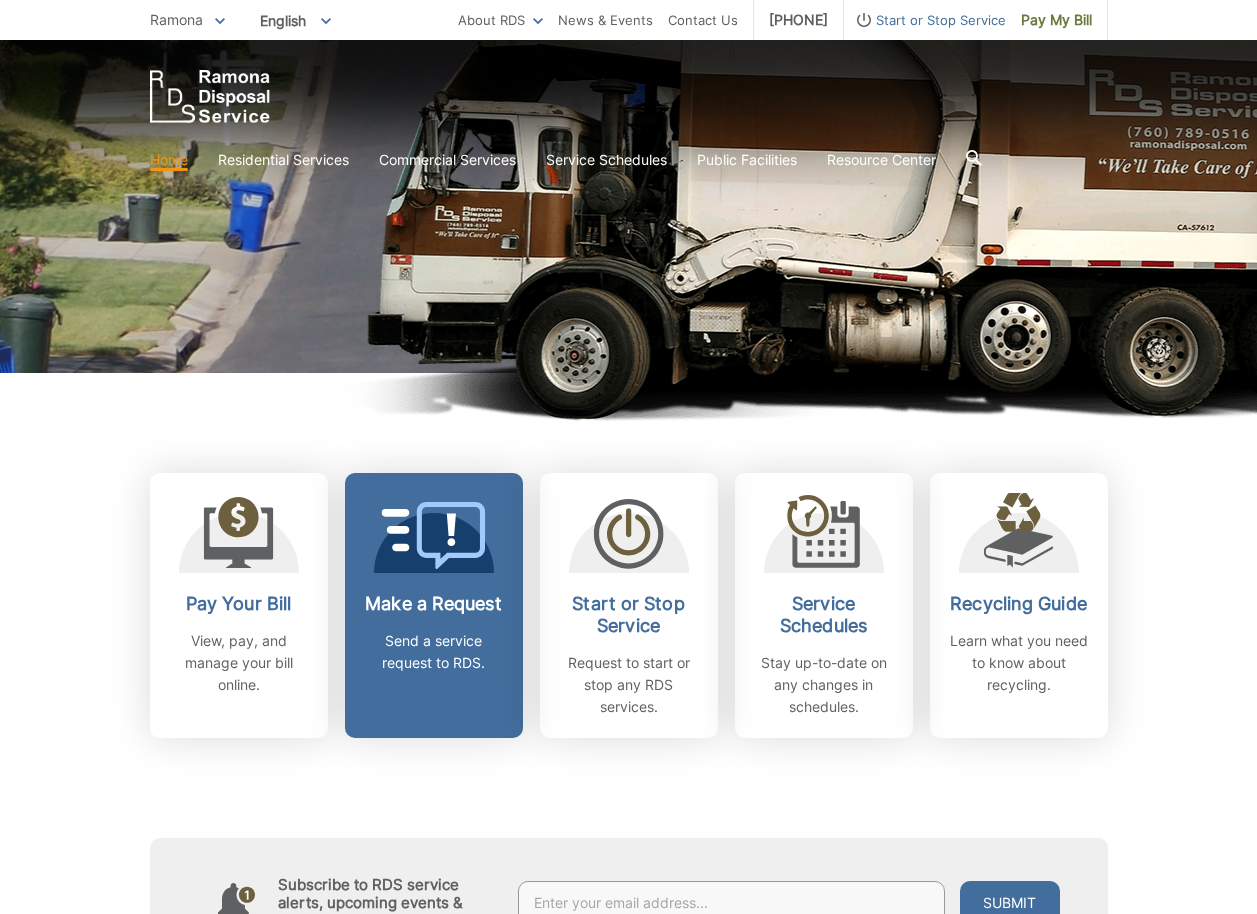 click on "Send a service request to RDS." at bounding box center [434, 652] 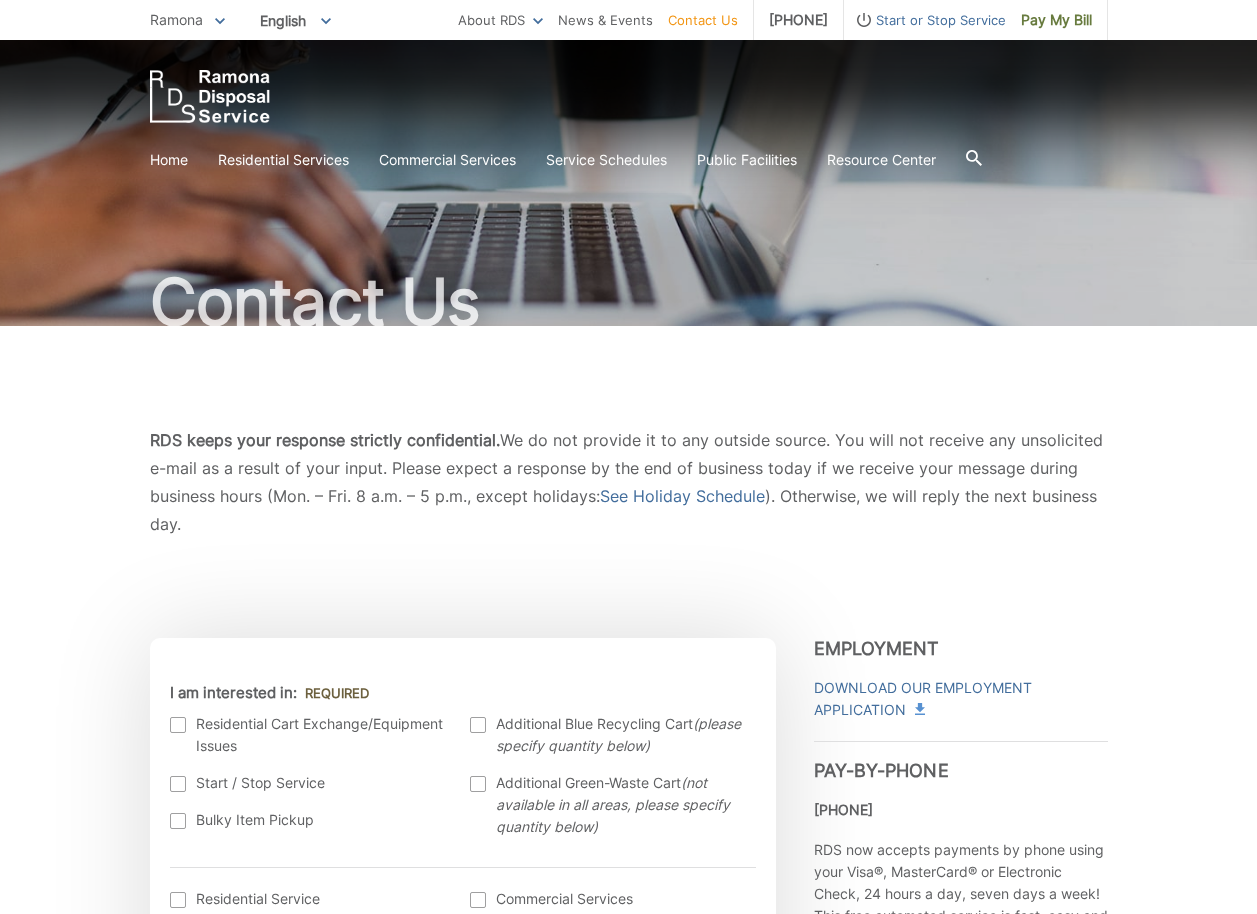 scroll, scrollTop: 33, scrollLeft: 0, axis: vertical 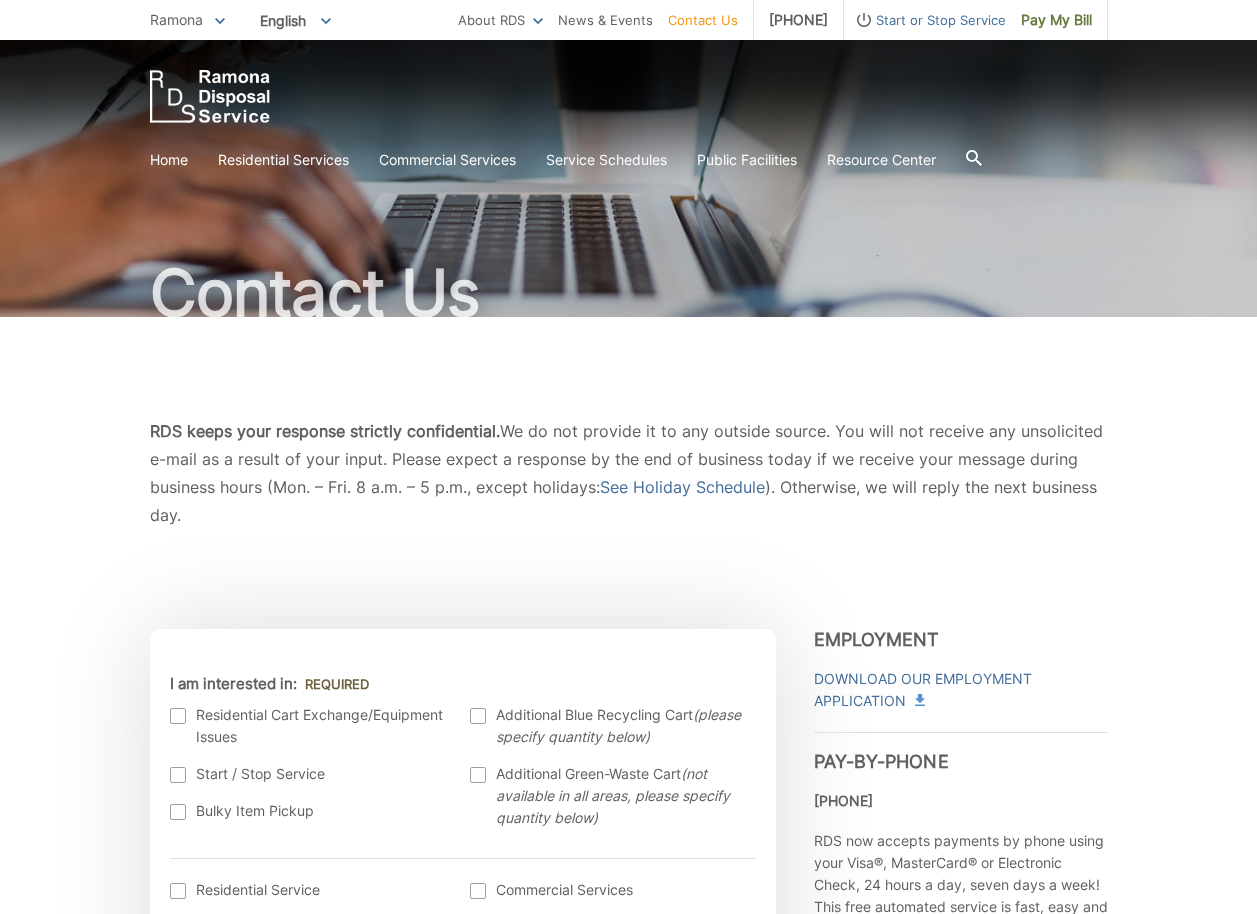 click on "Residential Cart Exchange/Equipment Issues" at bounding box center (310, 726) 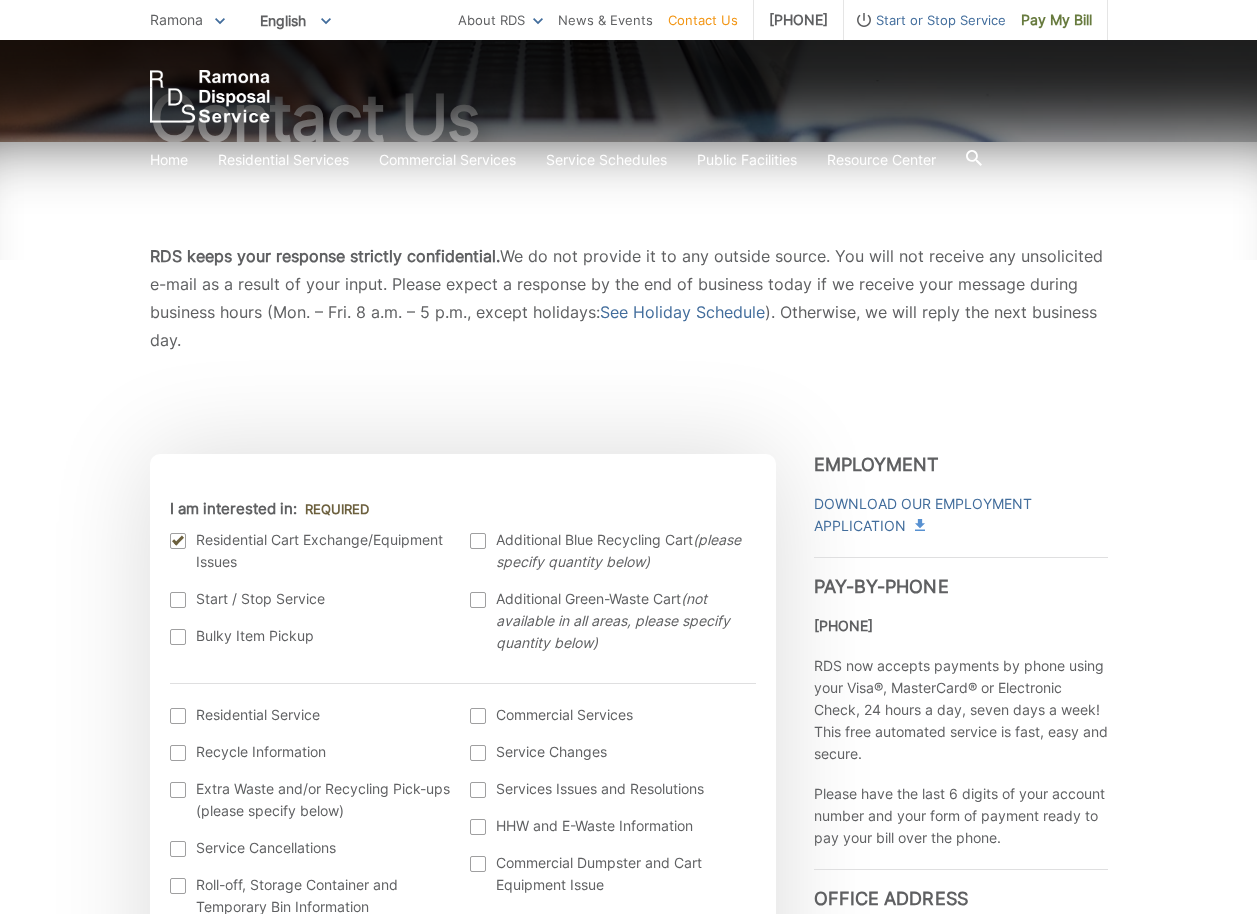 scroll, scrollTop: 233, scrollLeft: 0, axis: vertical 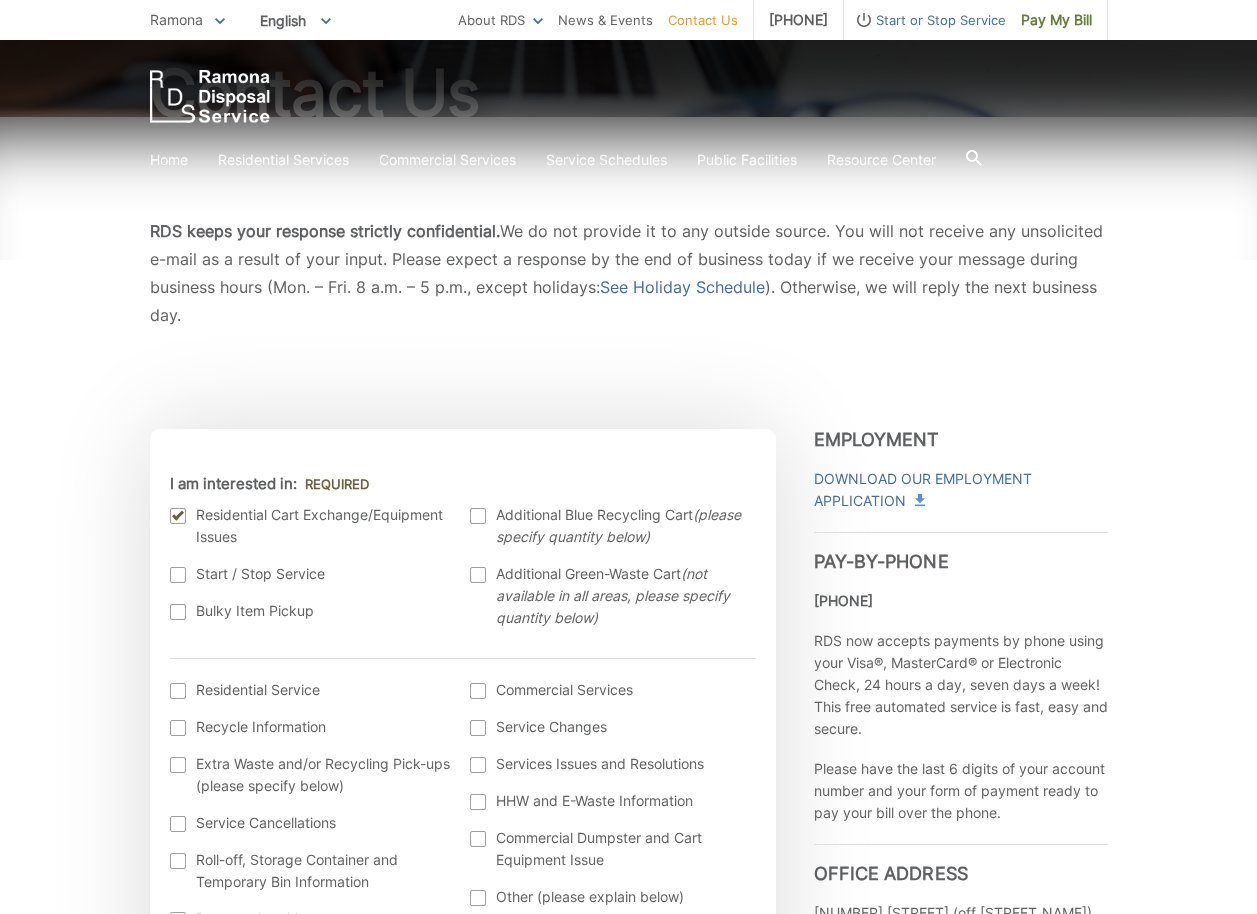 click at bounding box center (178, 691) 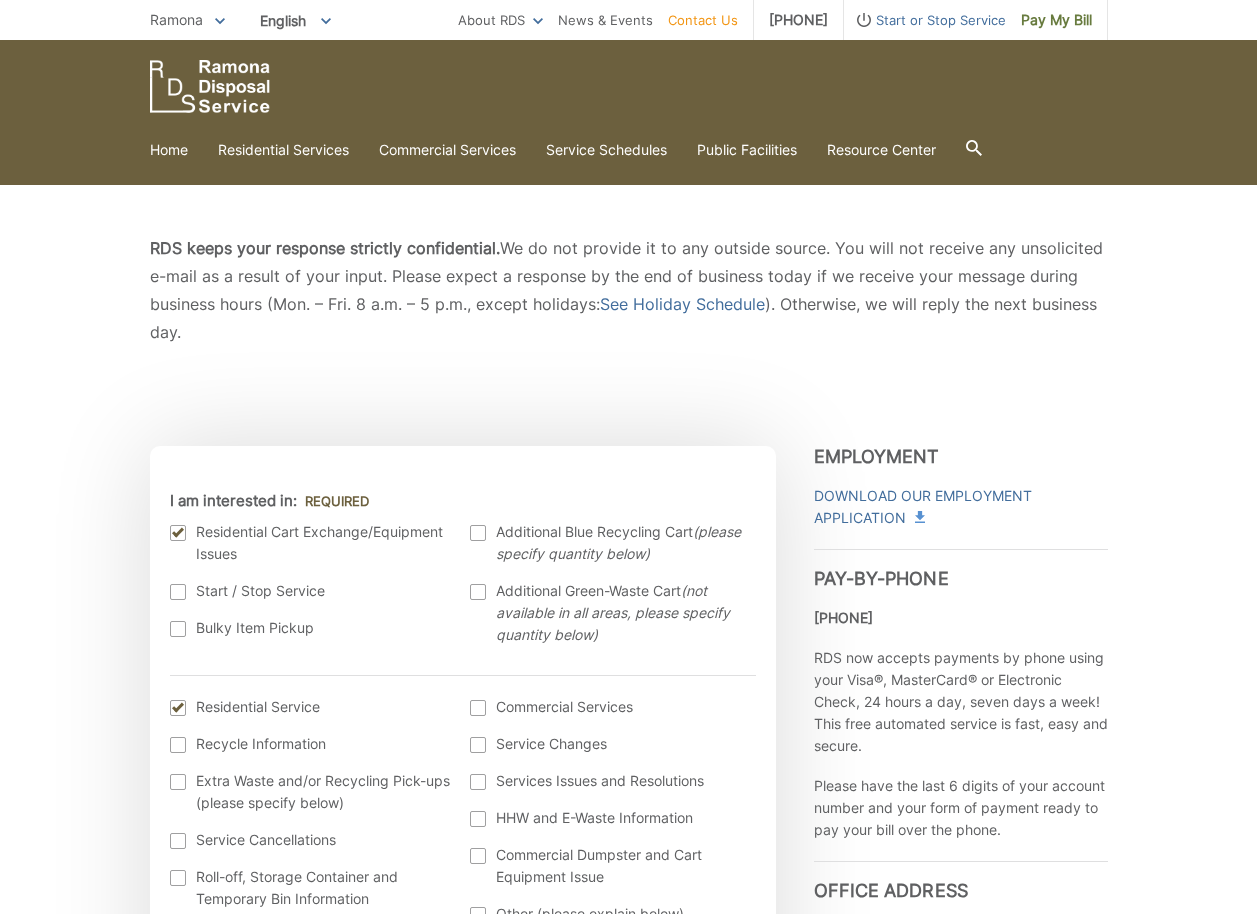 scroll, scrollTop: 200, scrollLeft: 0, axis: vertical 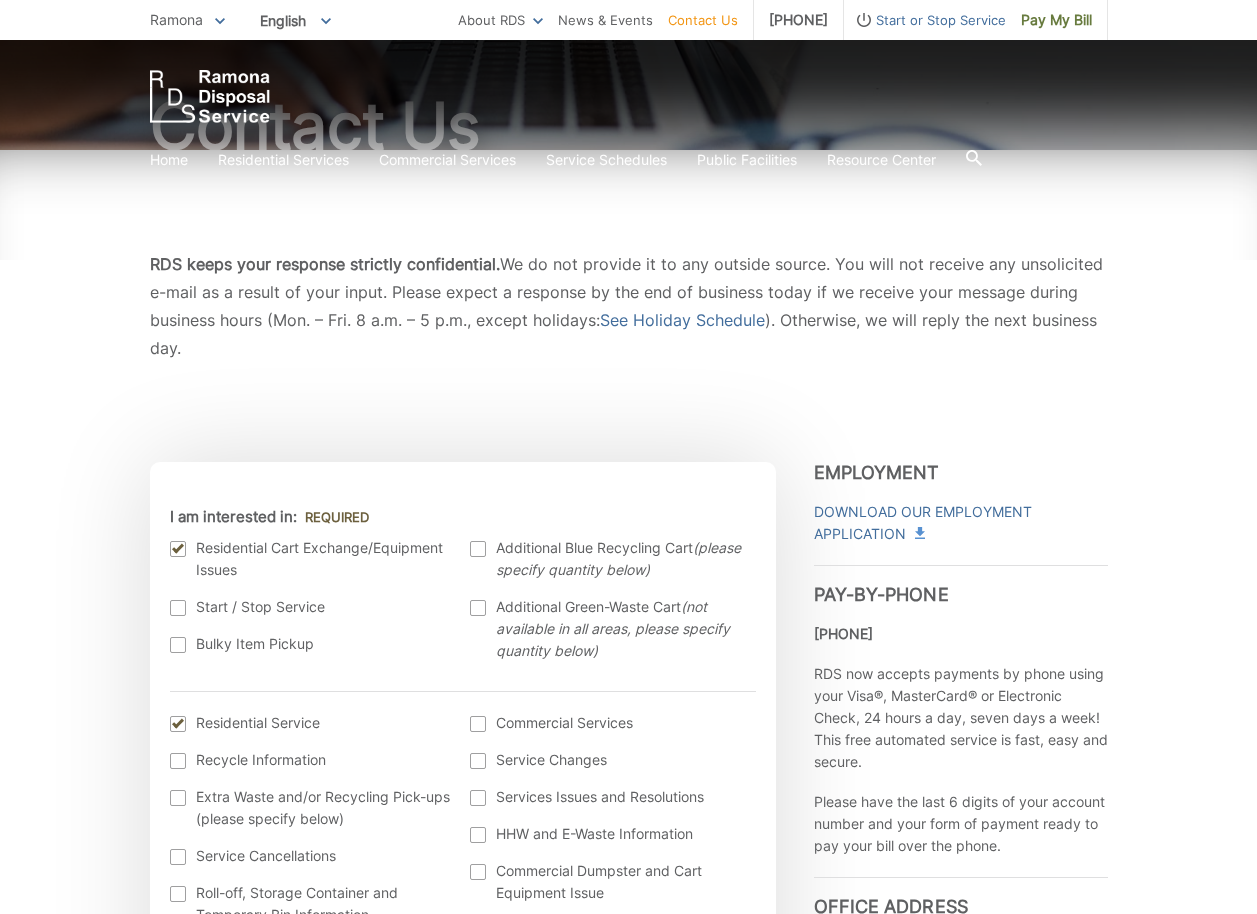 click at bounding box center [178, 724] 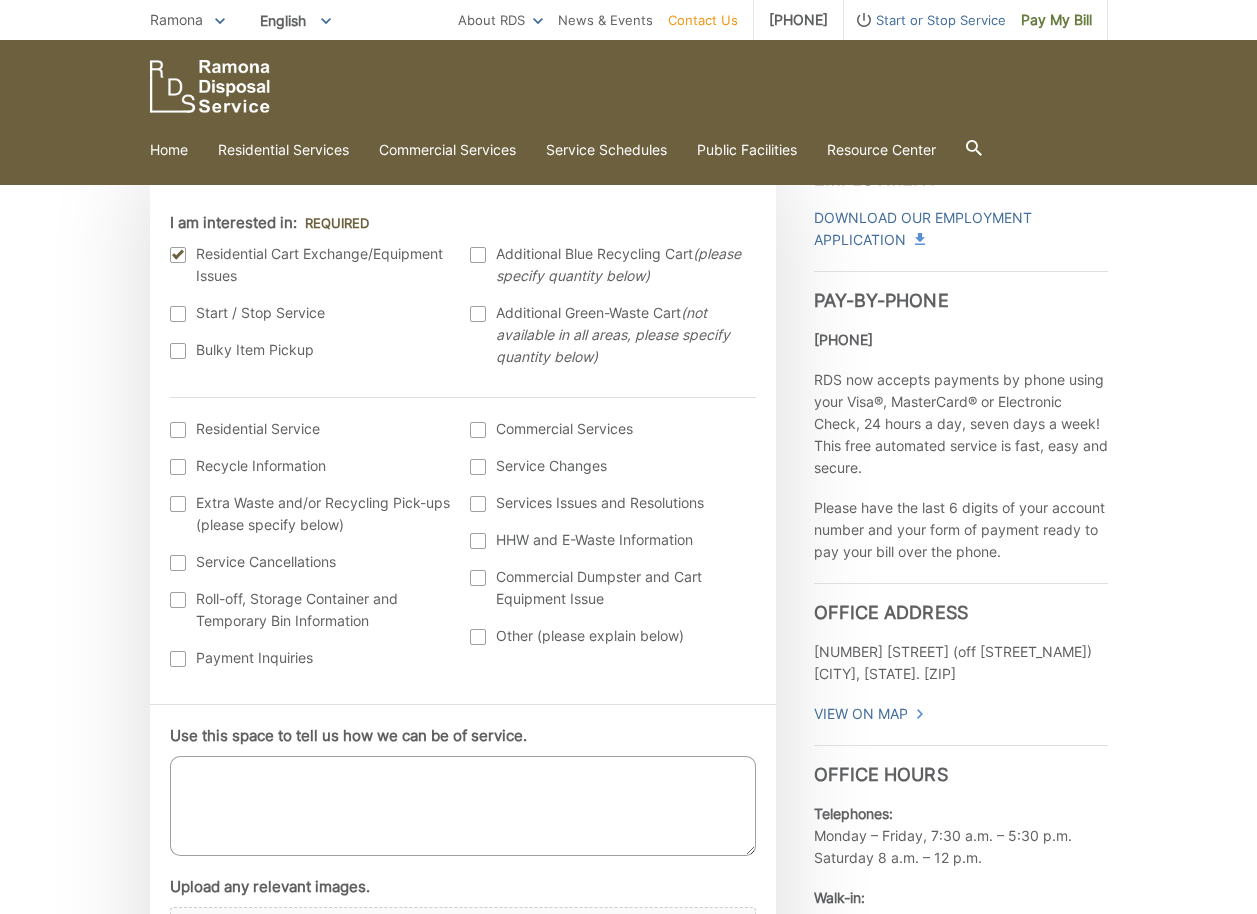 scroll, scrollTop: 400, scrollLeft: 0, axis: vertical 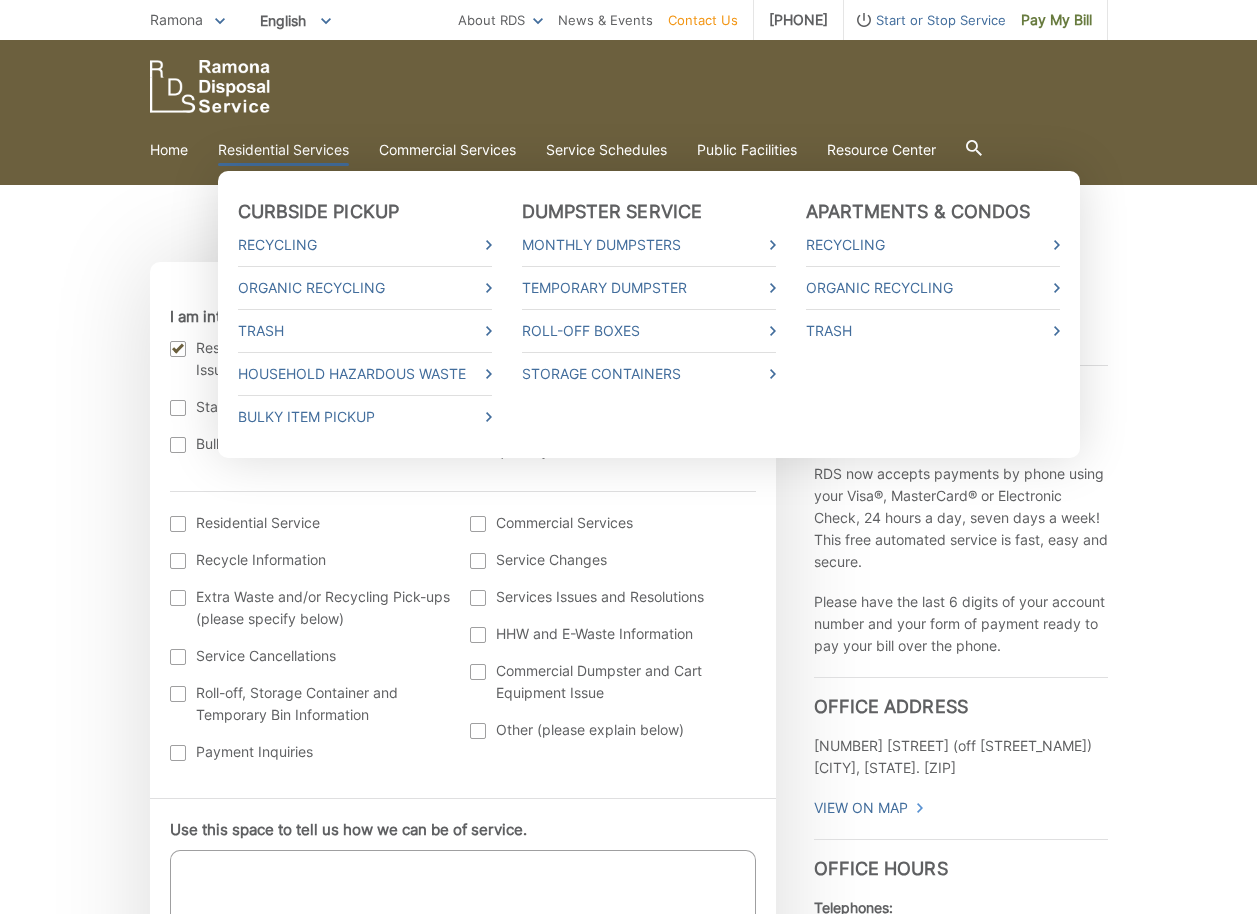 click on "Residential Services" at bounding box center [283, 150] 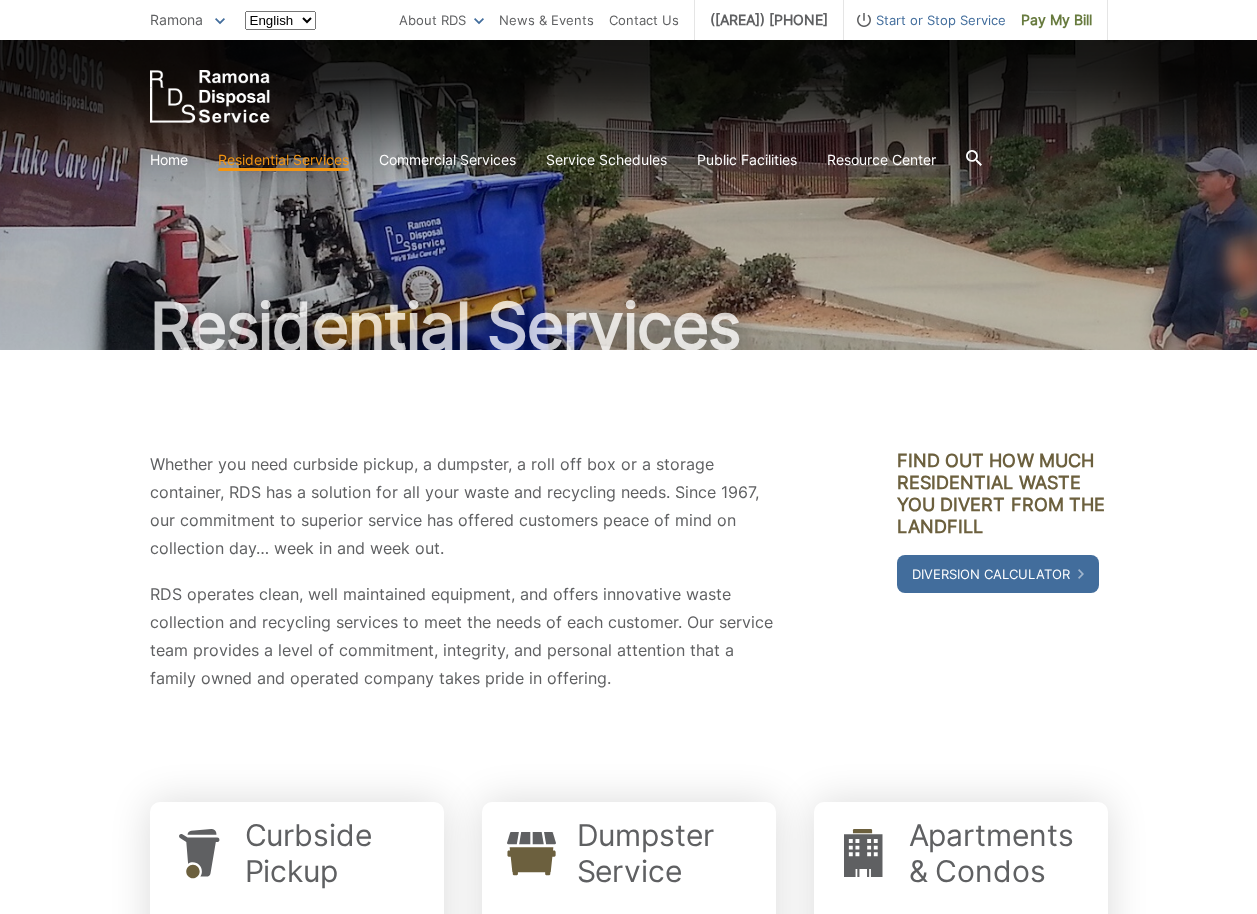 scroll, scrollTop: 0, scrollLeft: 0, axis: both 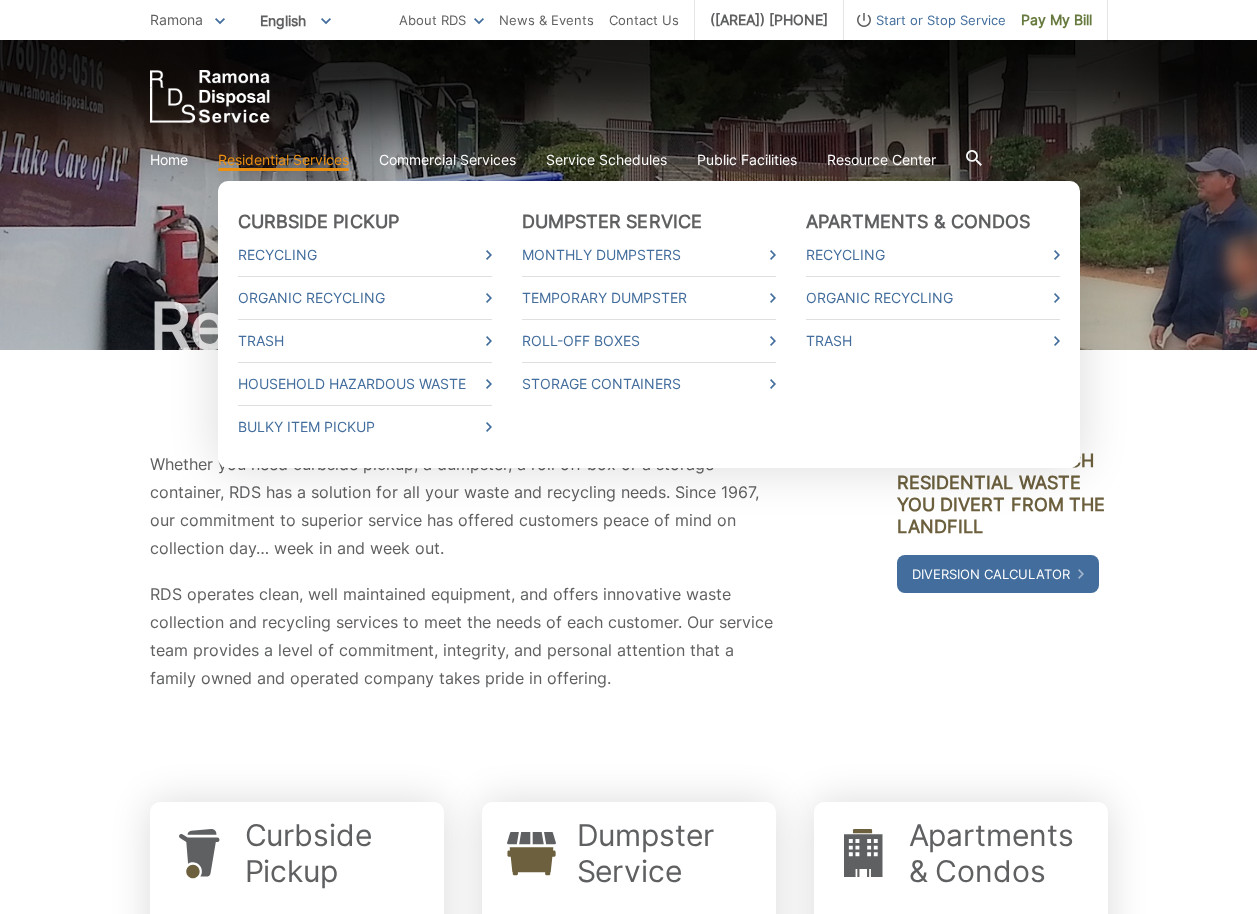 click on "Residential Services" at bounding box center [283, 160] 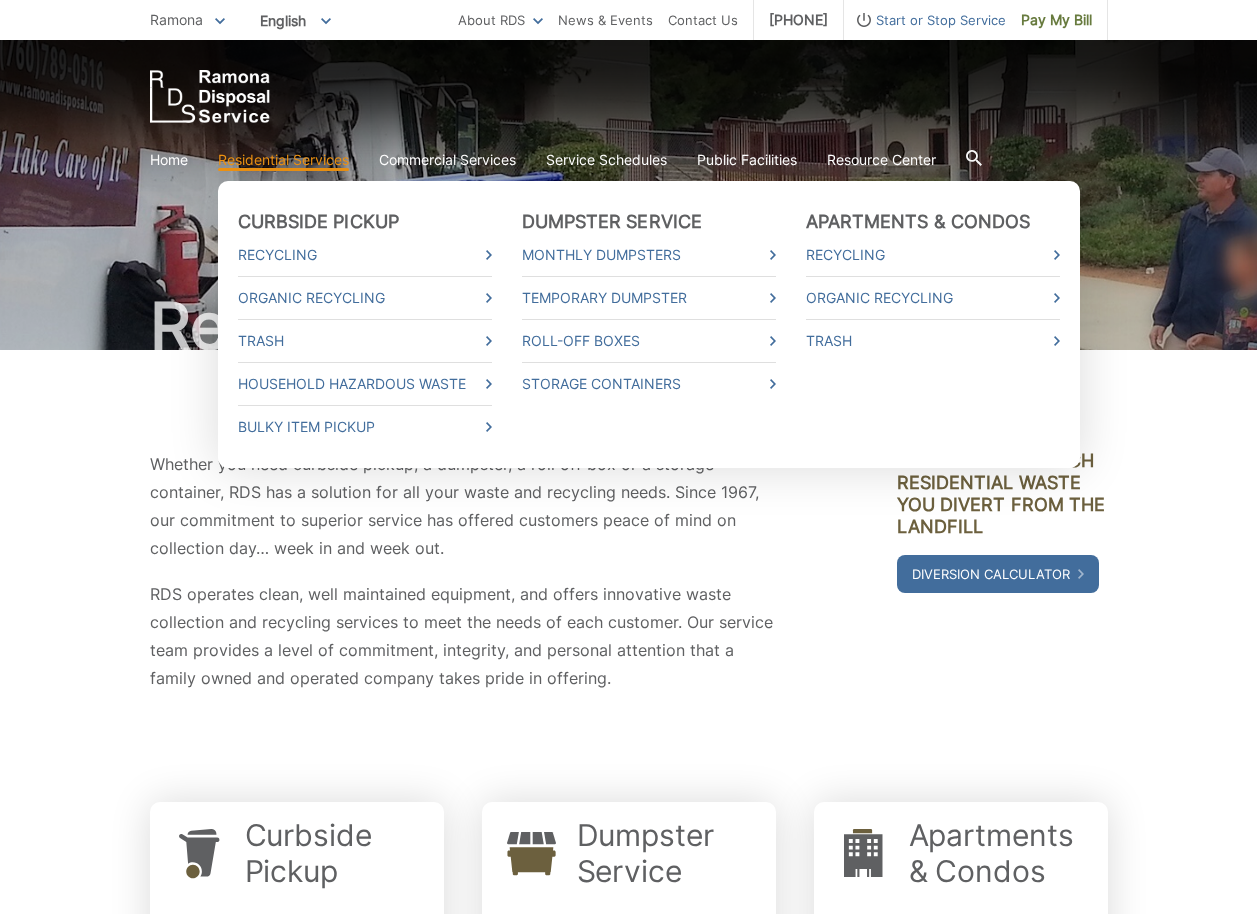 scroll, scrollTop: 0, scrollLeft: 0, axis: both 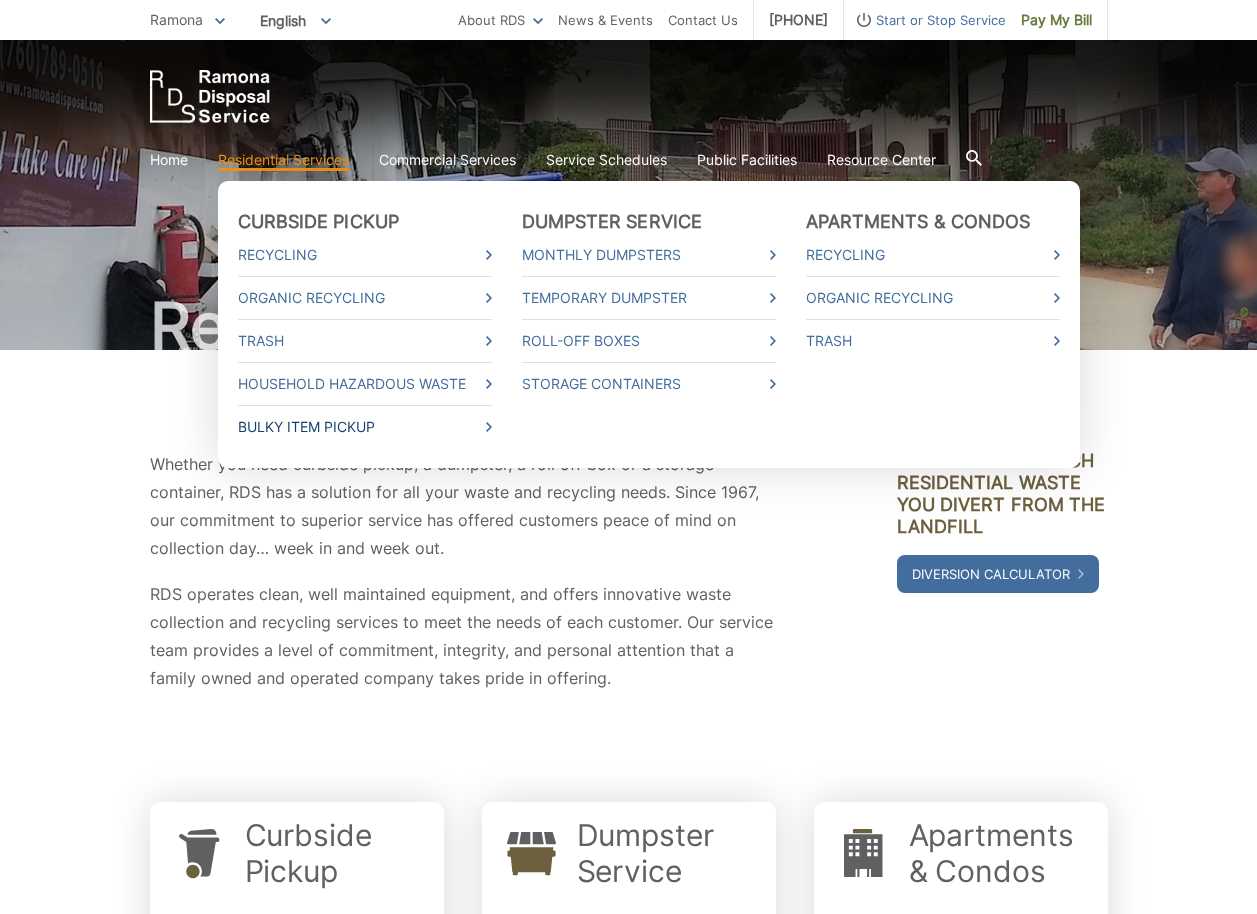 click on "Bulky Item Pickup" at bounding box center (365, 427) 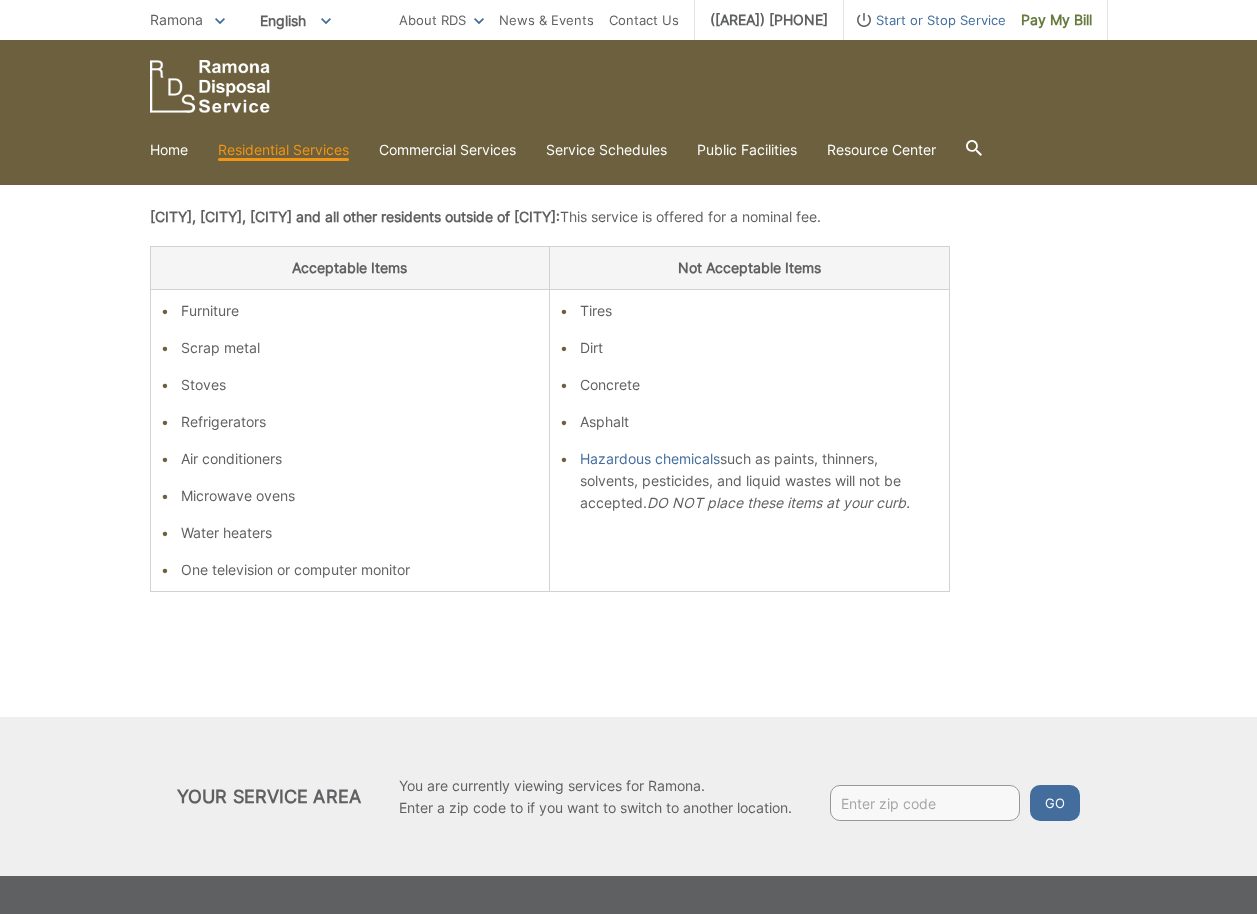 scroll, scrollTop: 467, scrollLeft: 0, axis: vertical 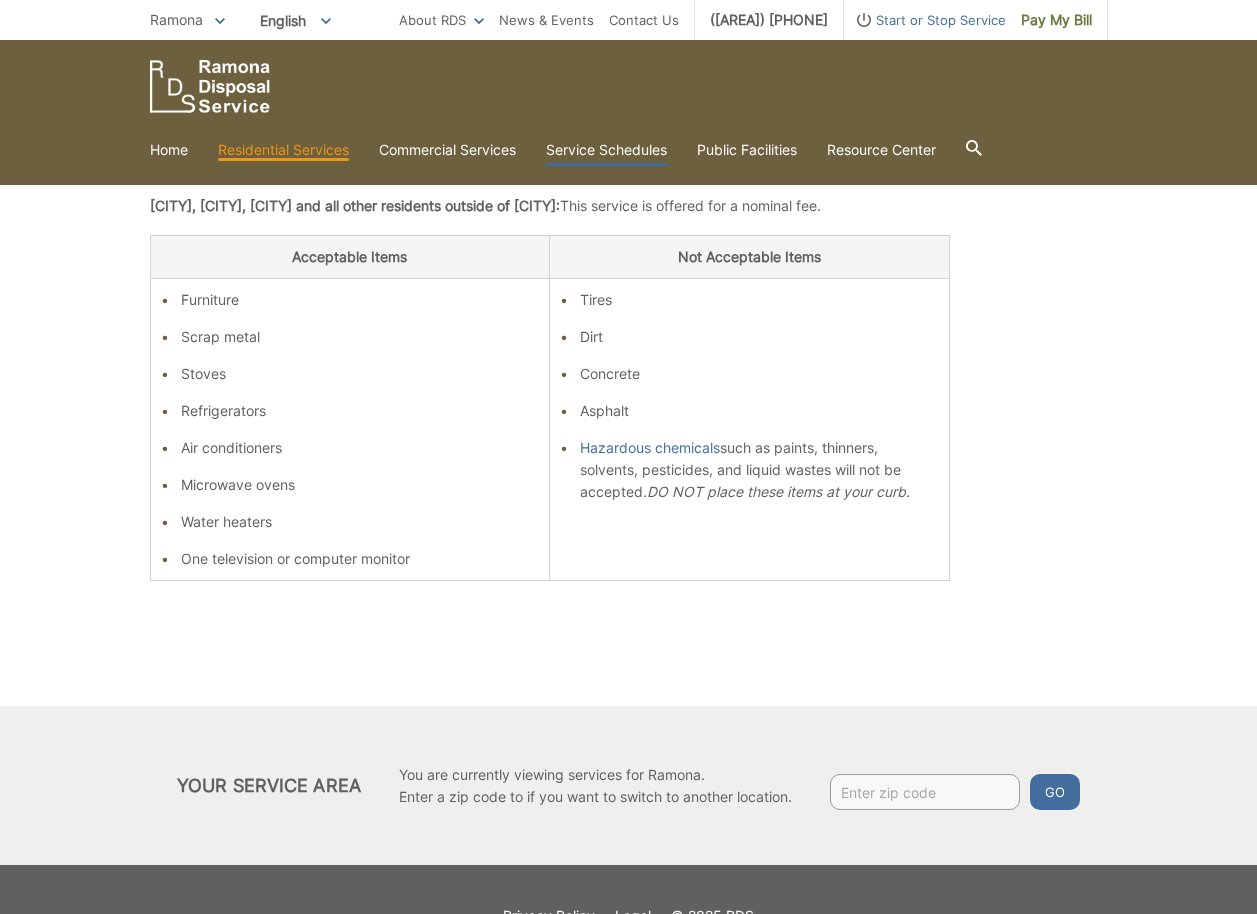 click on "Service Schedules" at bounding box center (606, 150) 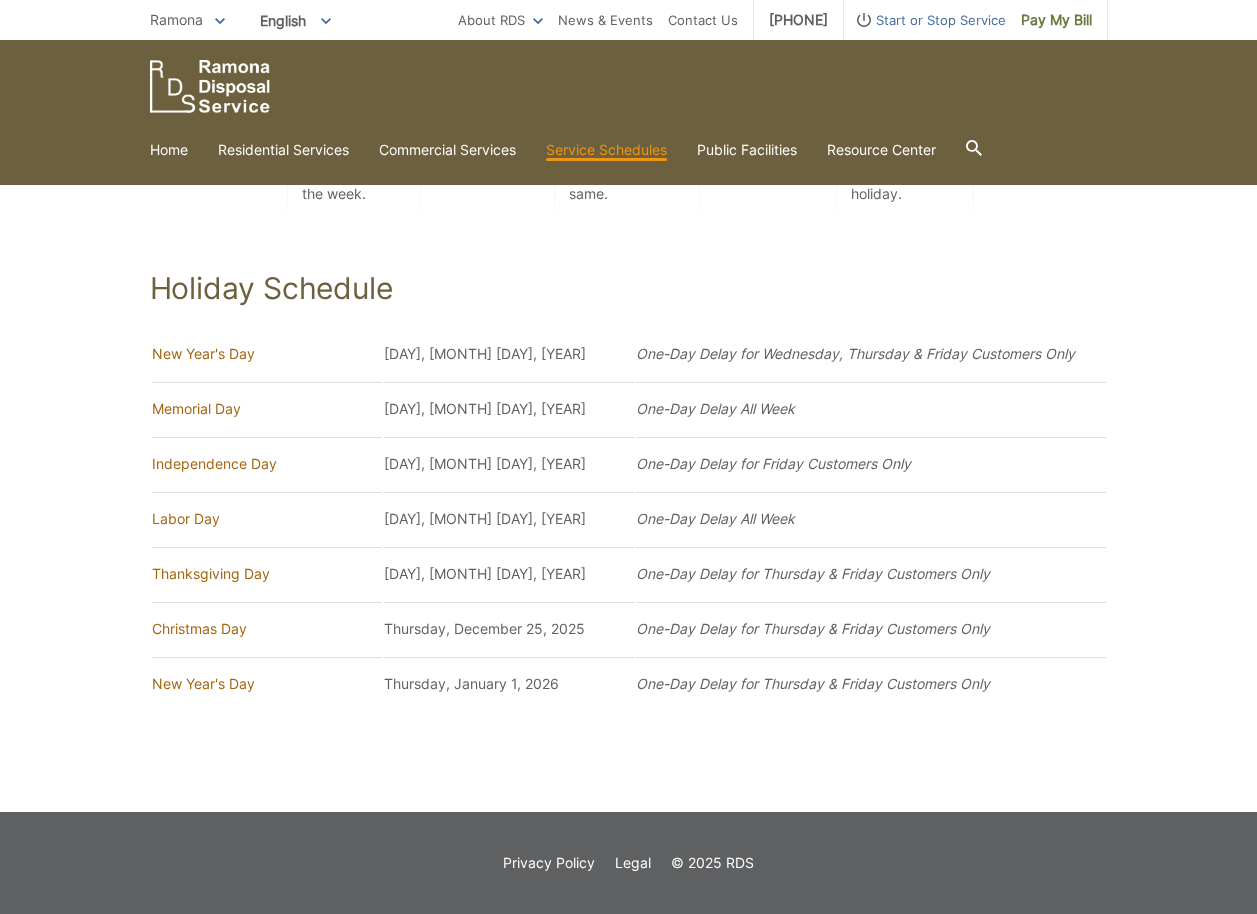 scroll, scrollTop: 1276, scrollLeft: 0, axis: vertical 